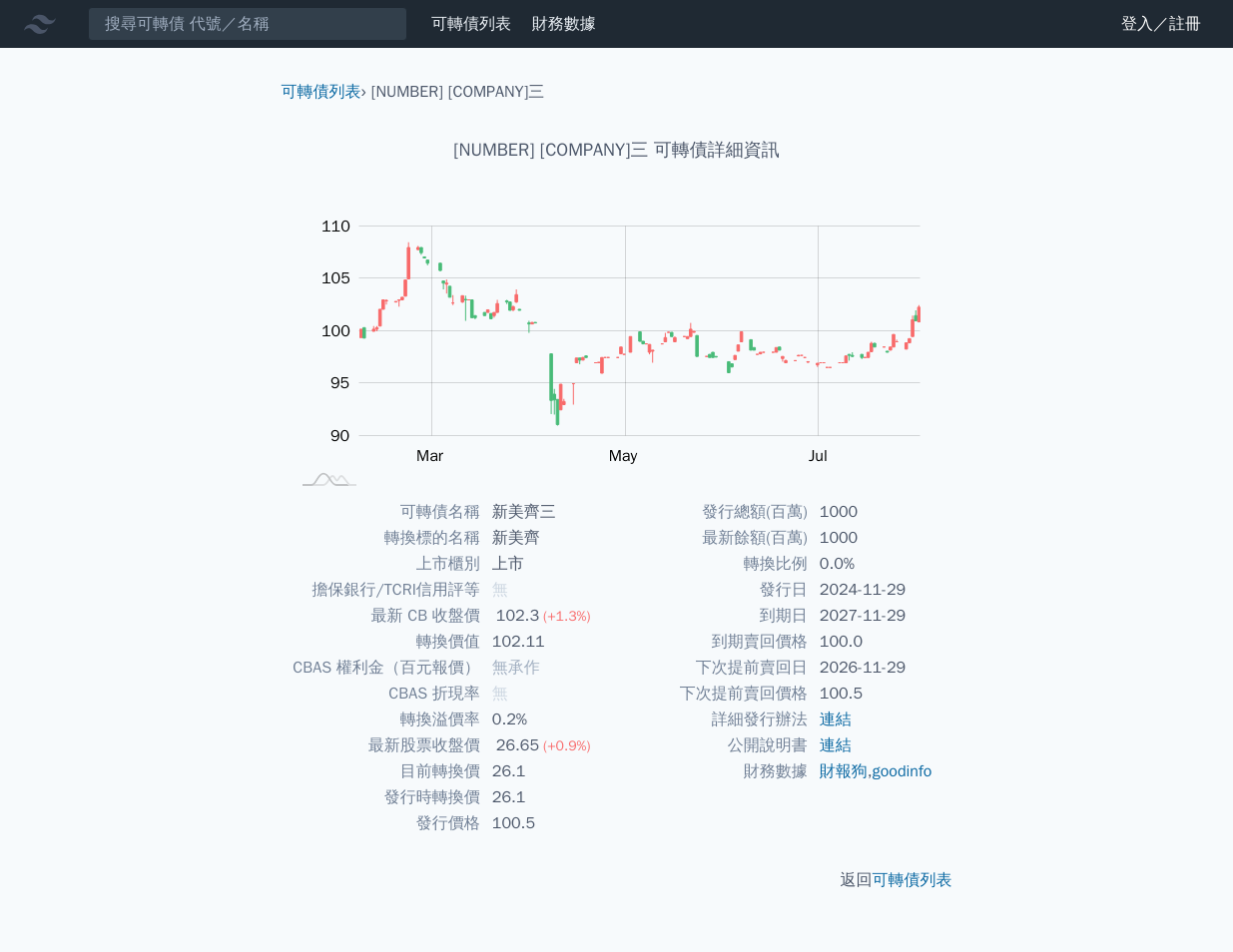 scroll, scrollTop: 0, scrollLeft: 0, axis: both 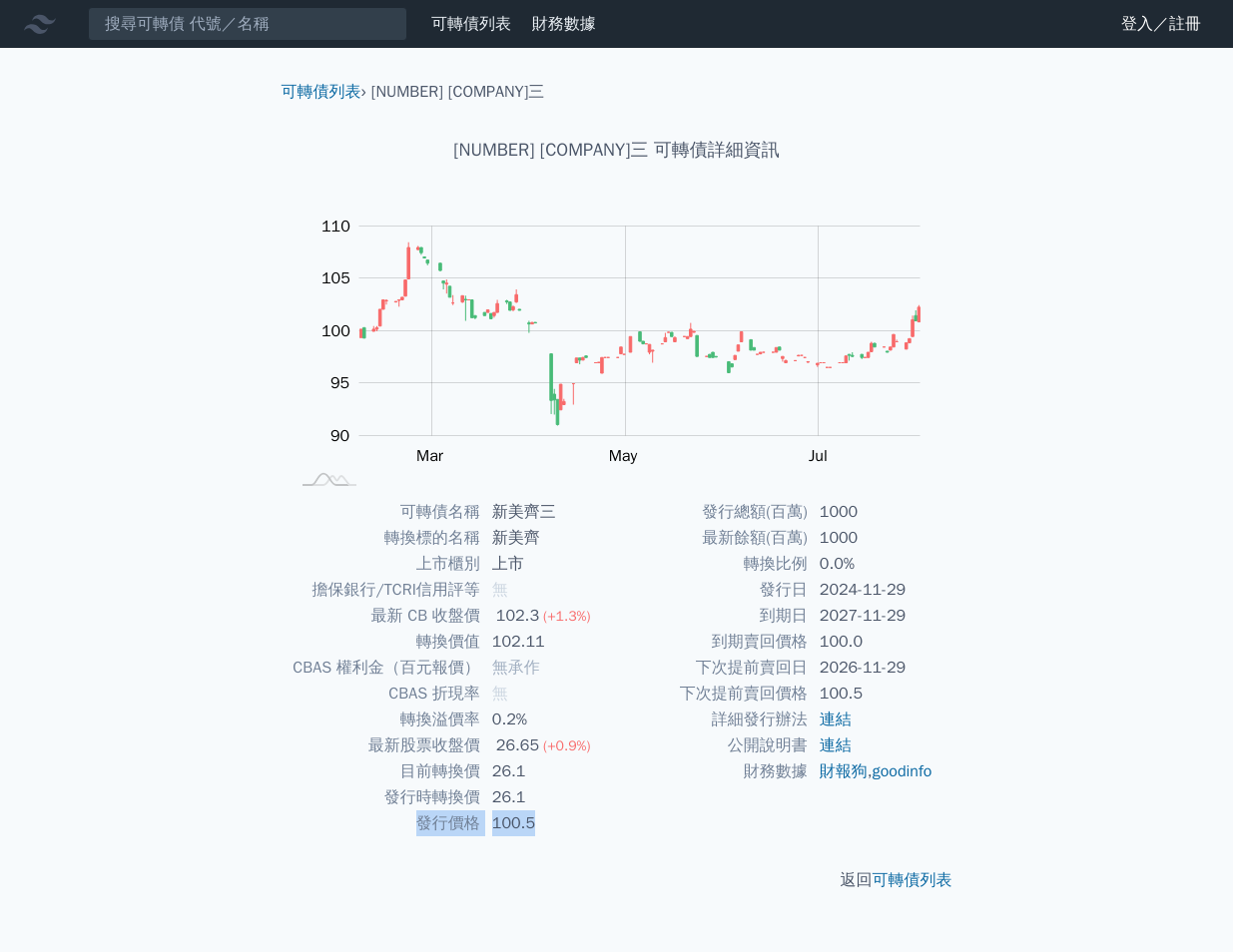 drag, startPoint x: 421, startPoint y: 826, endPoint x: 560, endPoint y: 827, distance: 139.0036 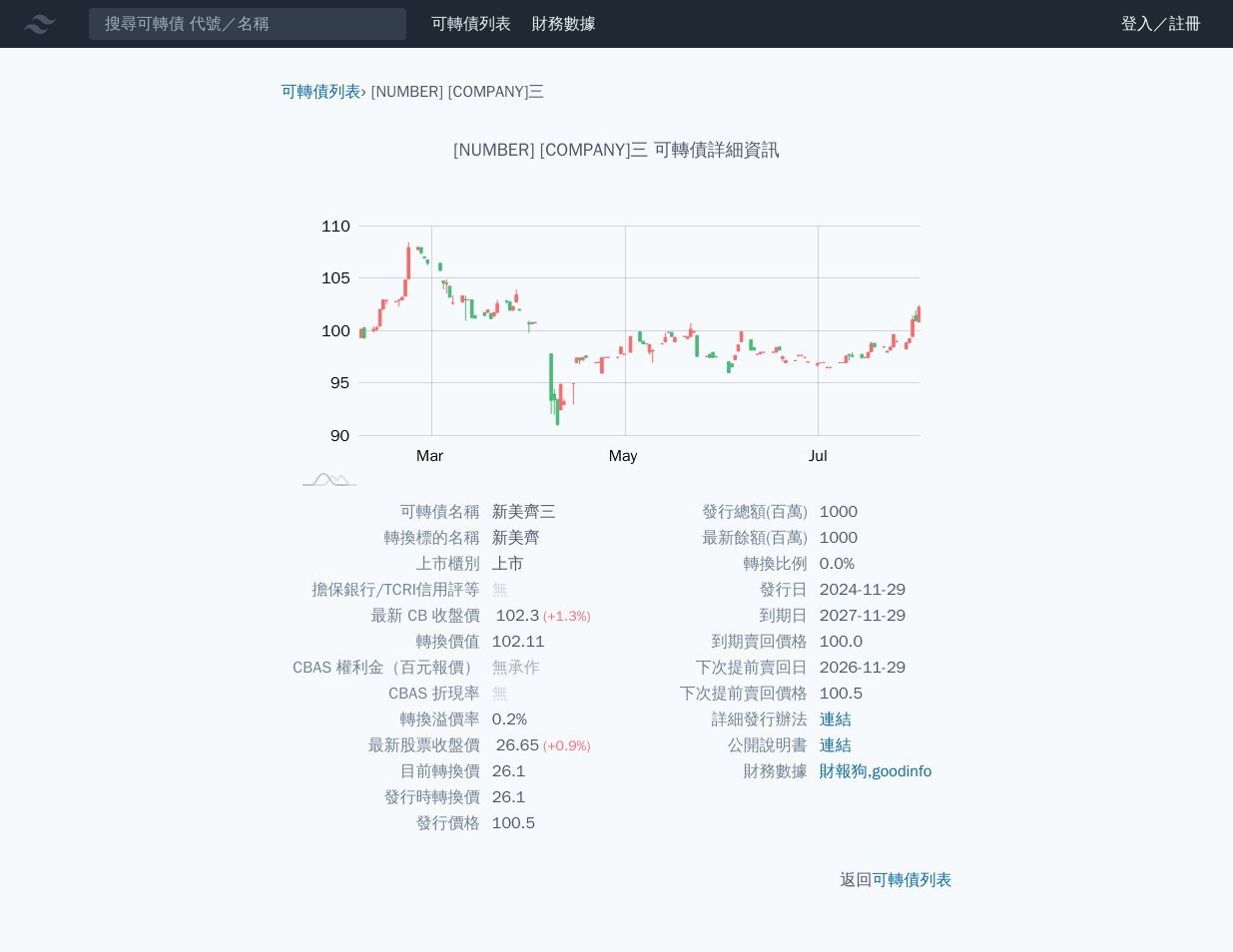 click on "可轉債名稱
新美齊三
轉換標的名稱
新美齊
上市櫃別
上市
擔保銀行/TCRI信用評等
無
最新 CB 收盤價
102.3 (+1.3%)
轉換價值
102.11
CBAS 權利金（百元報價）
無承作
CBAS 折現率
無
轉換溢價率
0.2%
最新股票收盤價
26.65 (+0.9%)
目前轉換價
26.1
發行時轉換價
26.1
發行價格" at bounding box center (617, 668) 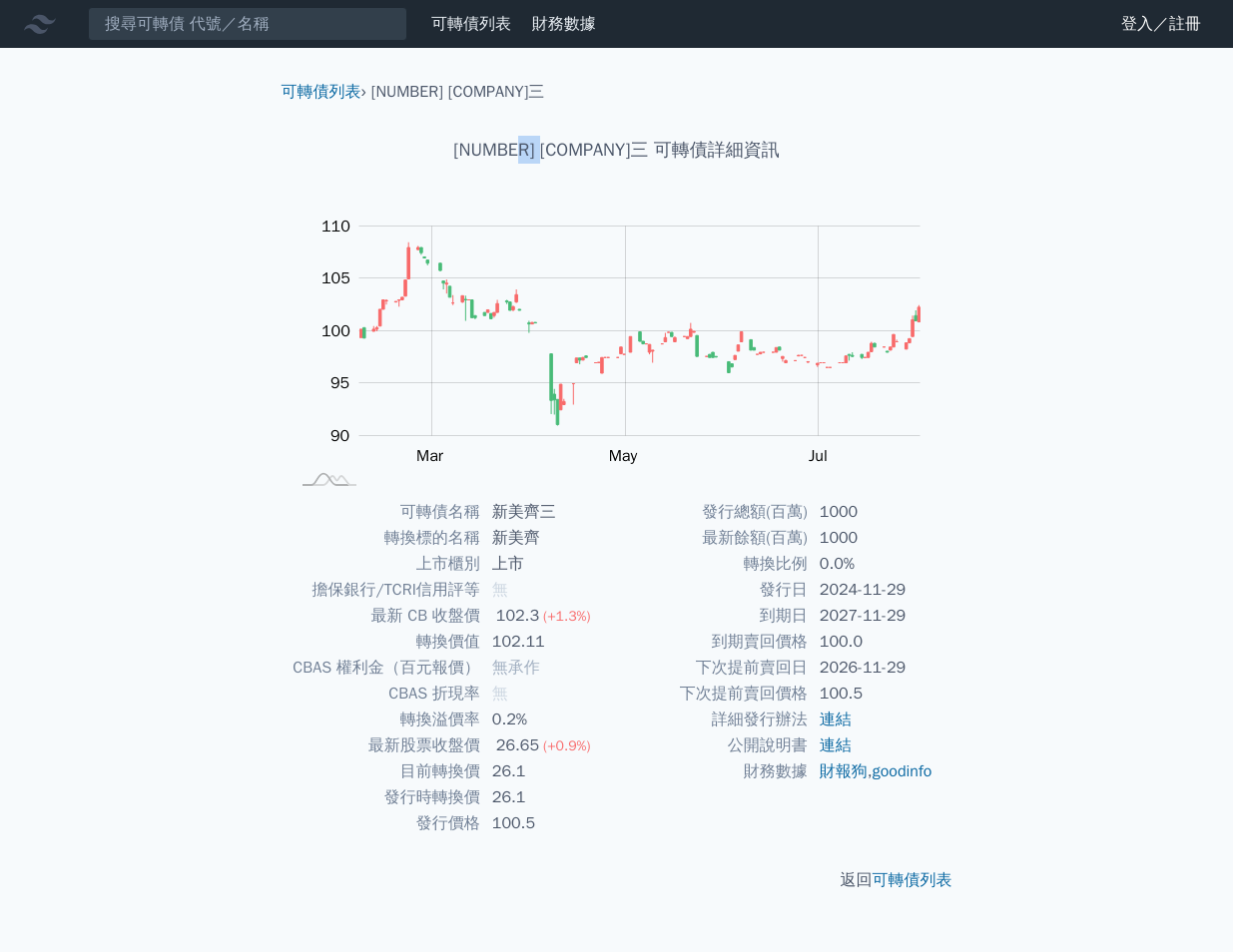 drag, startPoint x: 544, startPoint y: 145, endPoint x: 592, endPoint y: 145, distance: 48 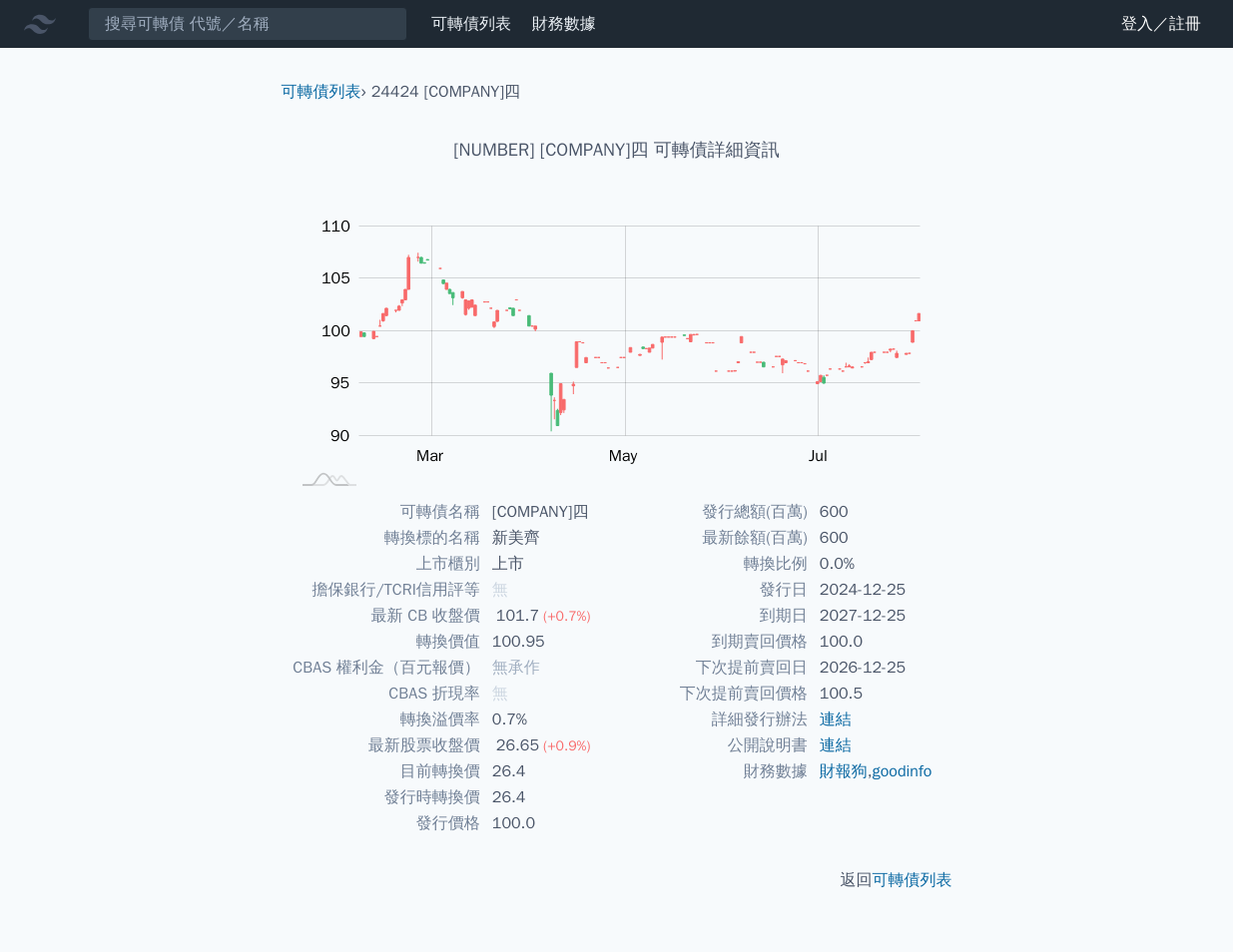 scroll, scrollTop: 0, scrollLeft: 0, axis: both 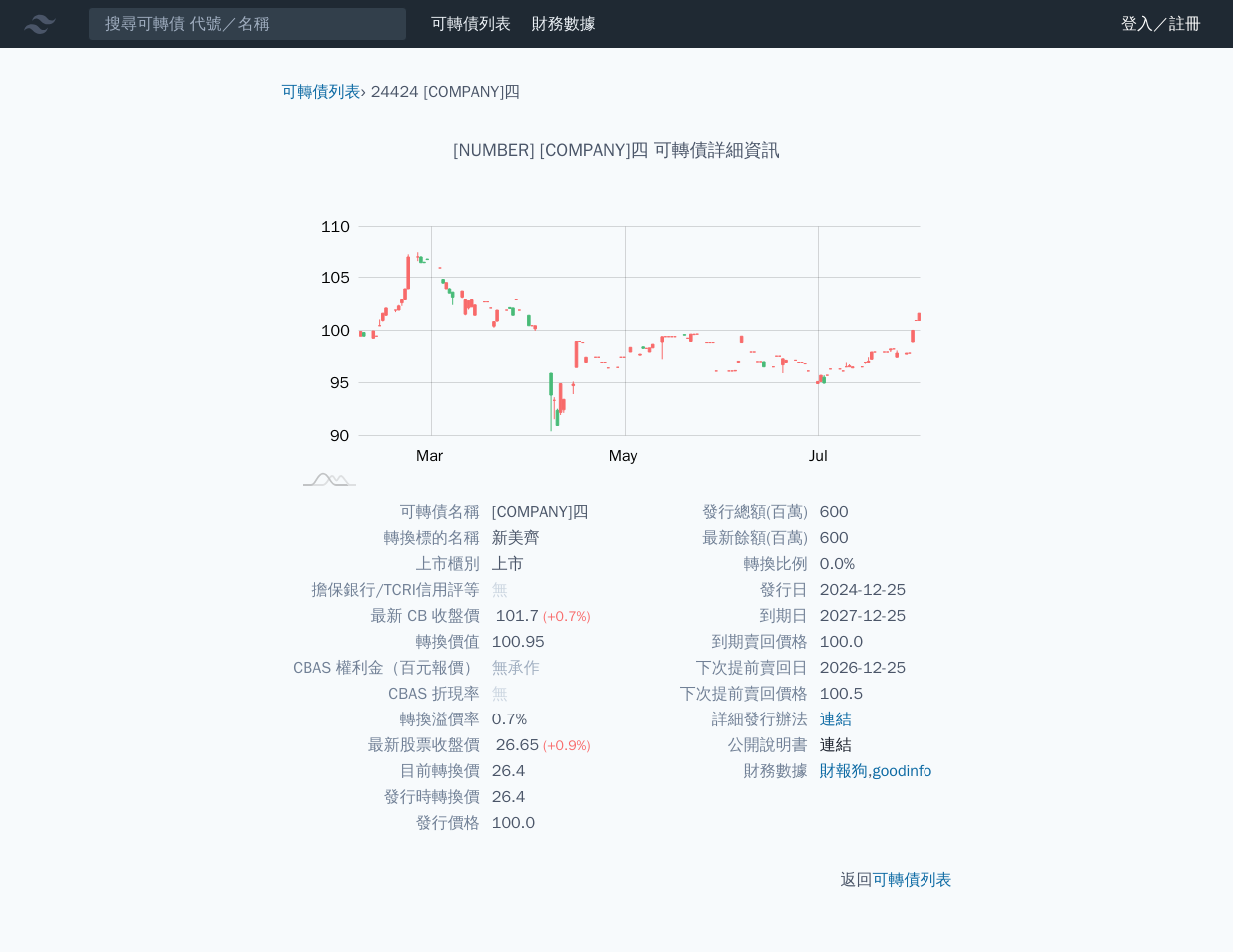 click on "連結" at bounding box center (836, 745) 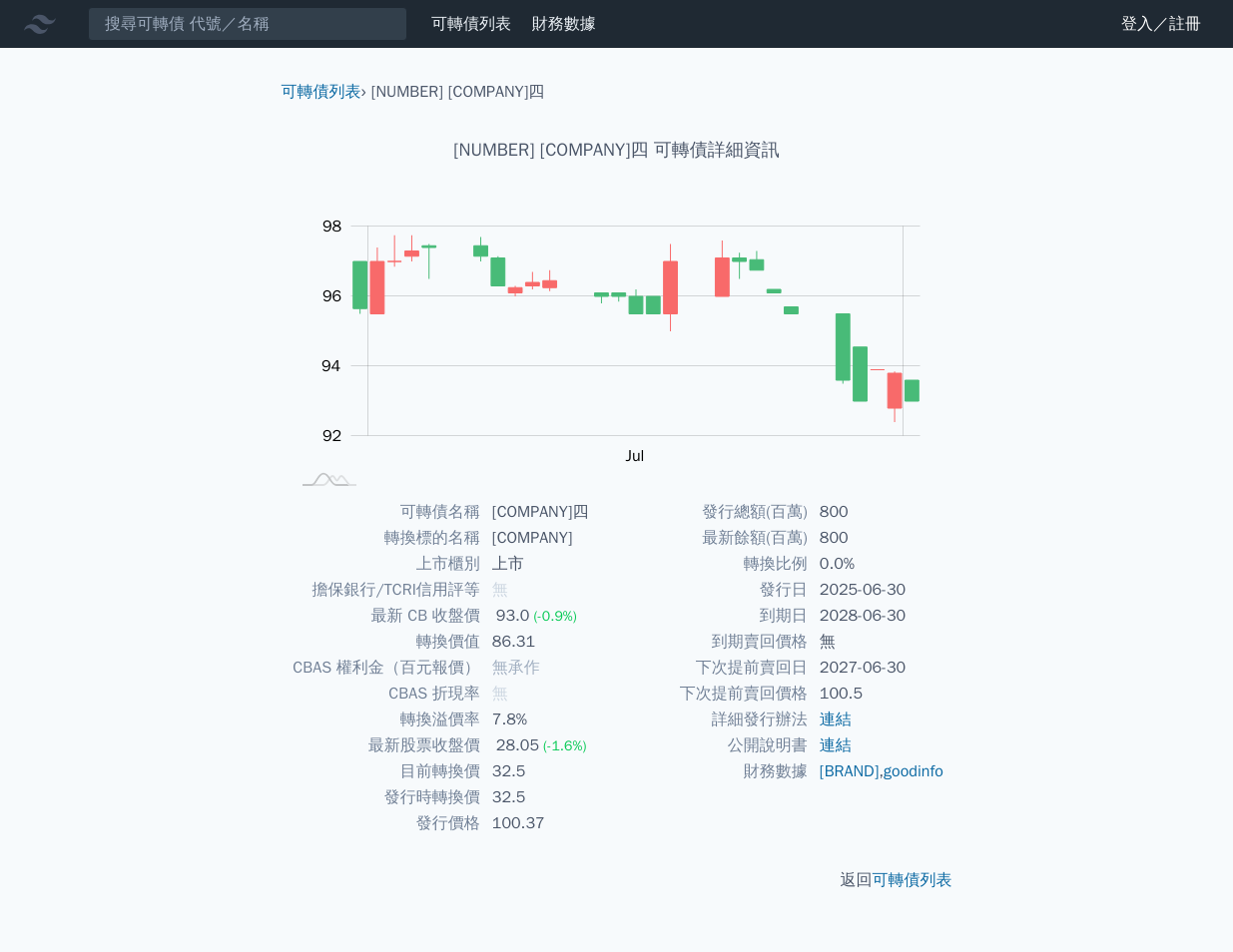 scroll, scrollTop: 0, scrollLeft: 0, axis: both 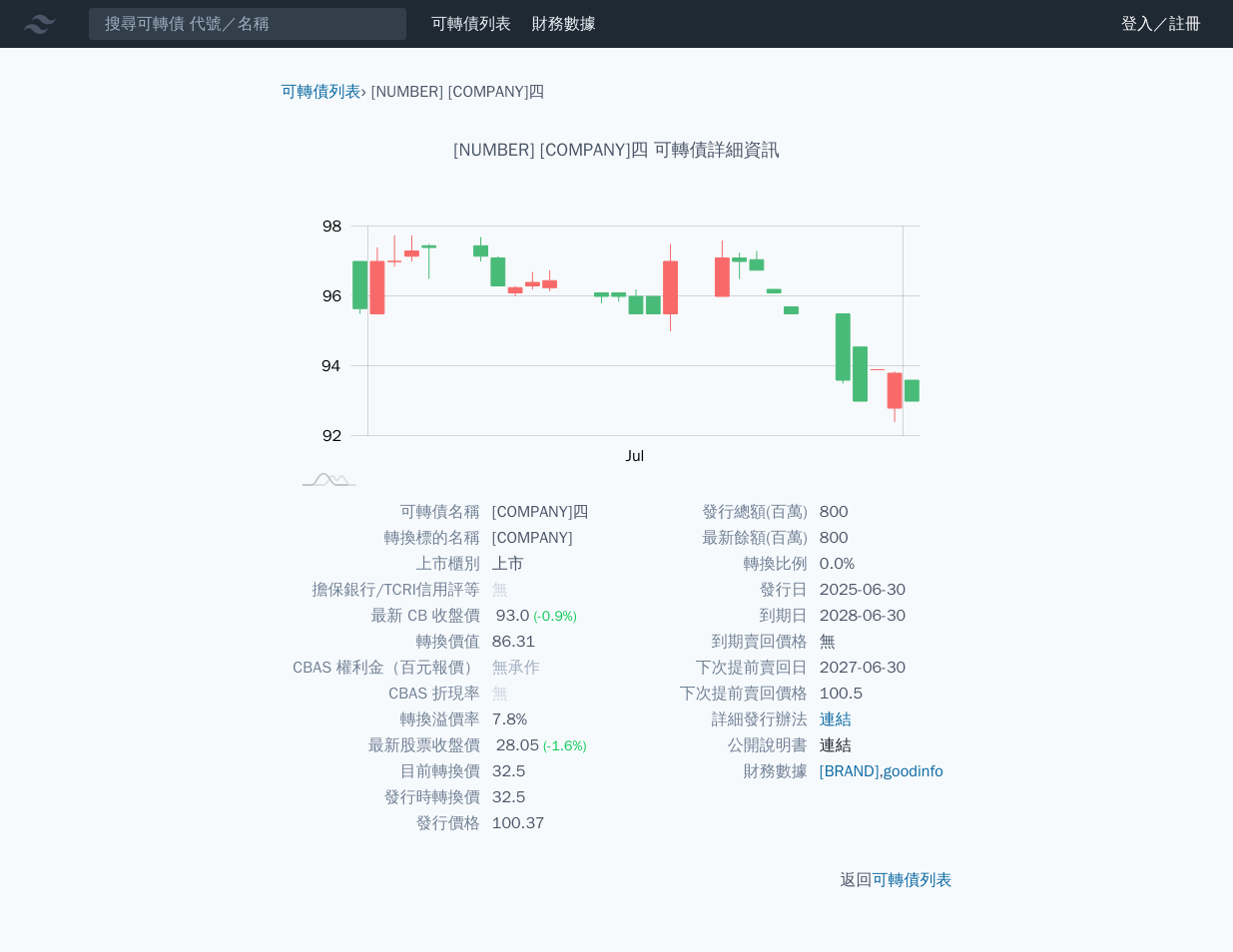 click on "連結" at bounding box center (836, 745) 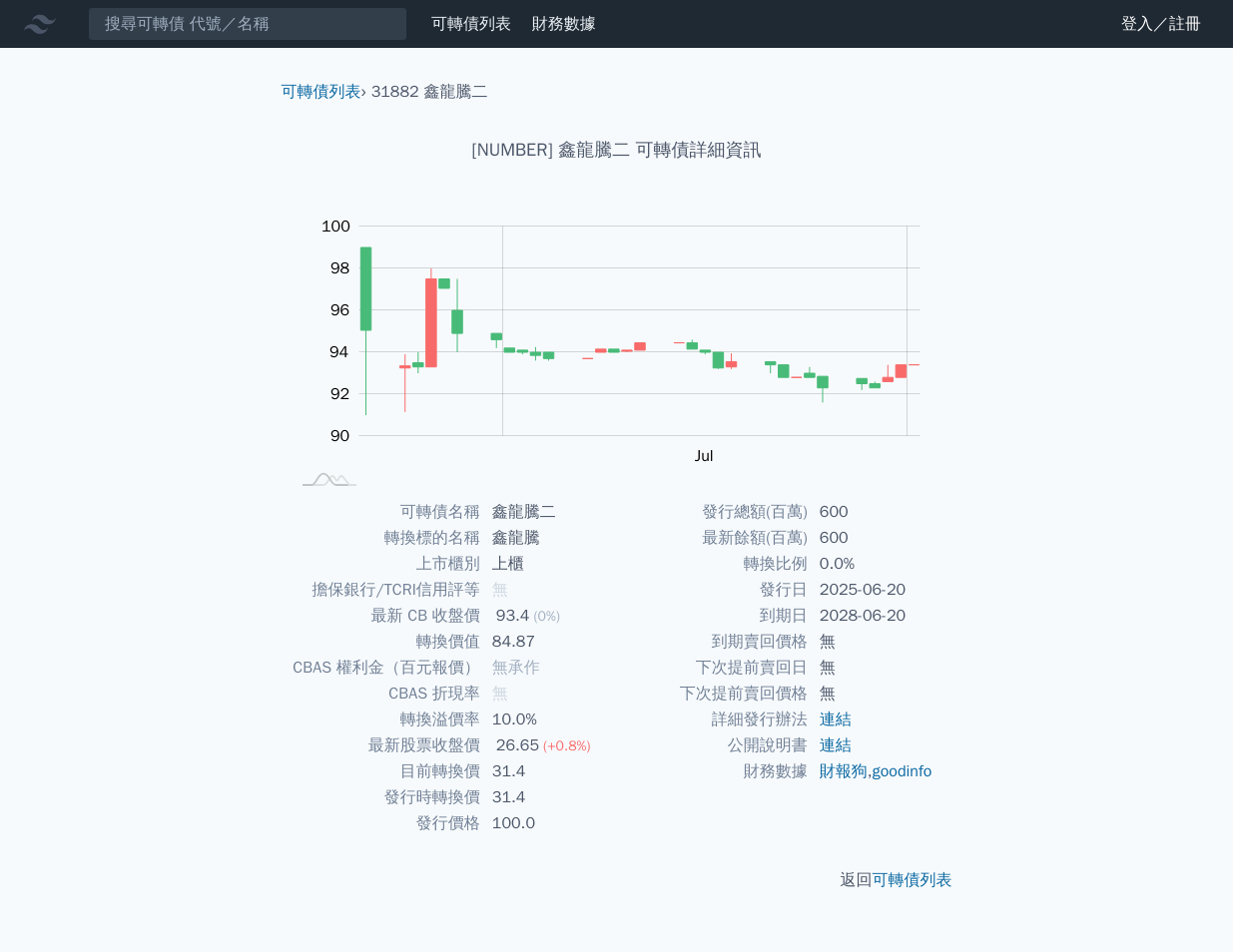 scroll, scrollTop: 0, scrollLeft: 0, axis: both 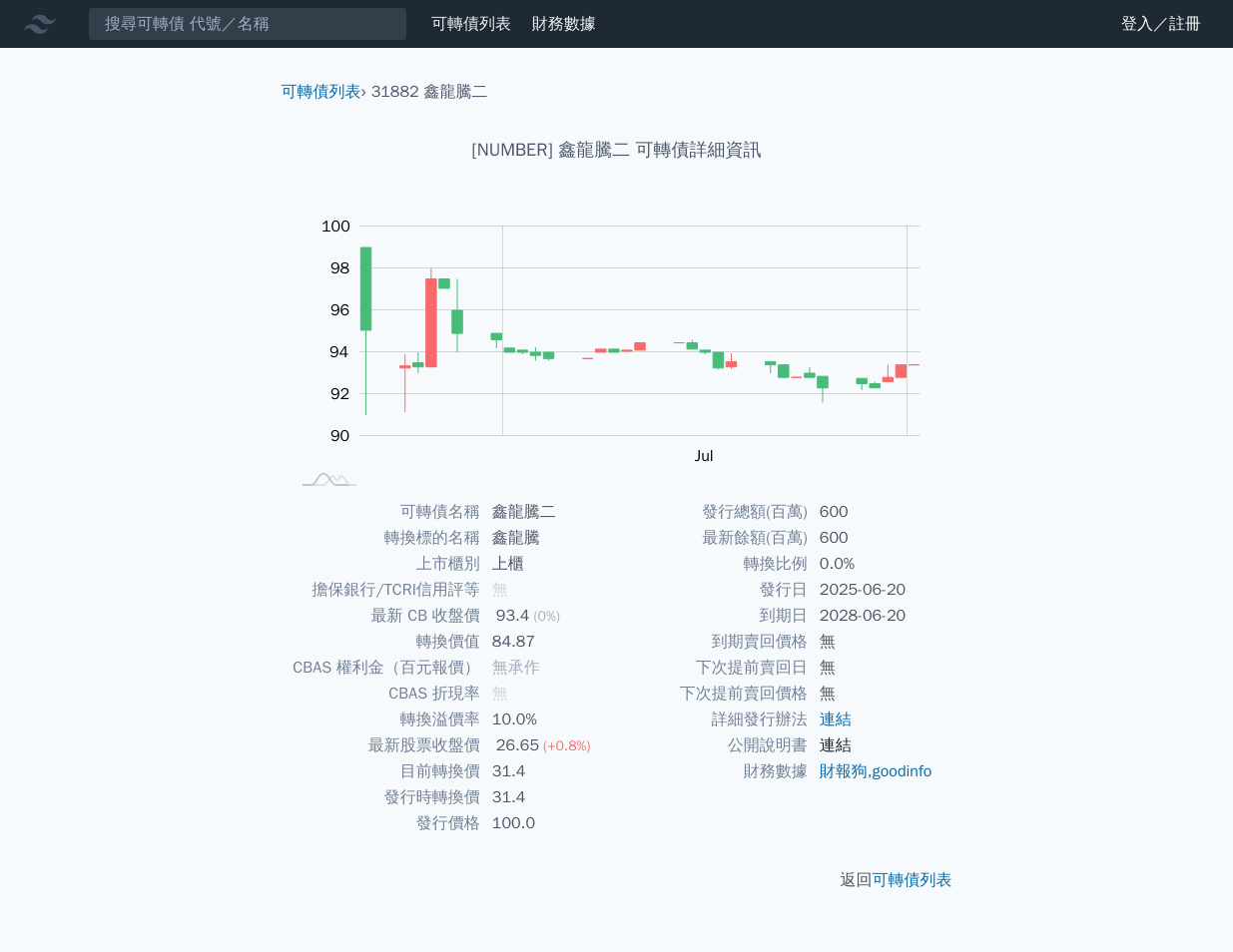 click on "連結" at bounding box center [836, 745] 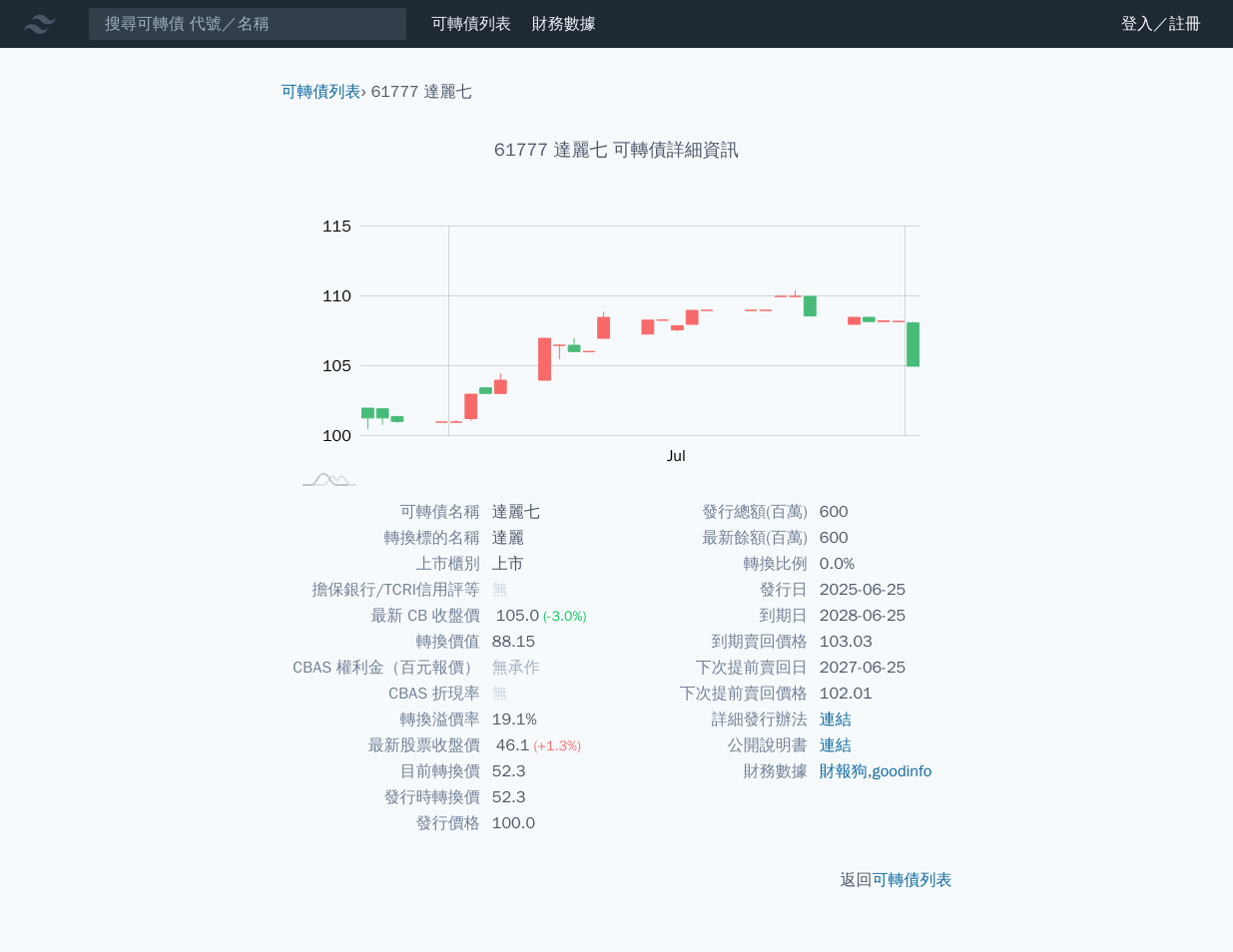 scroll, scrollTop: 0, scrollLeft: 0, axis: both 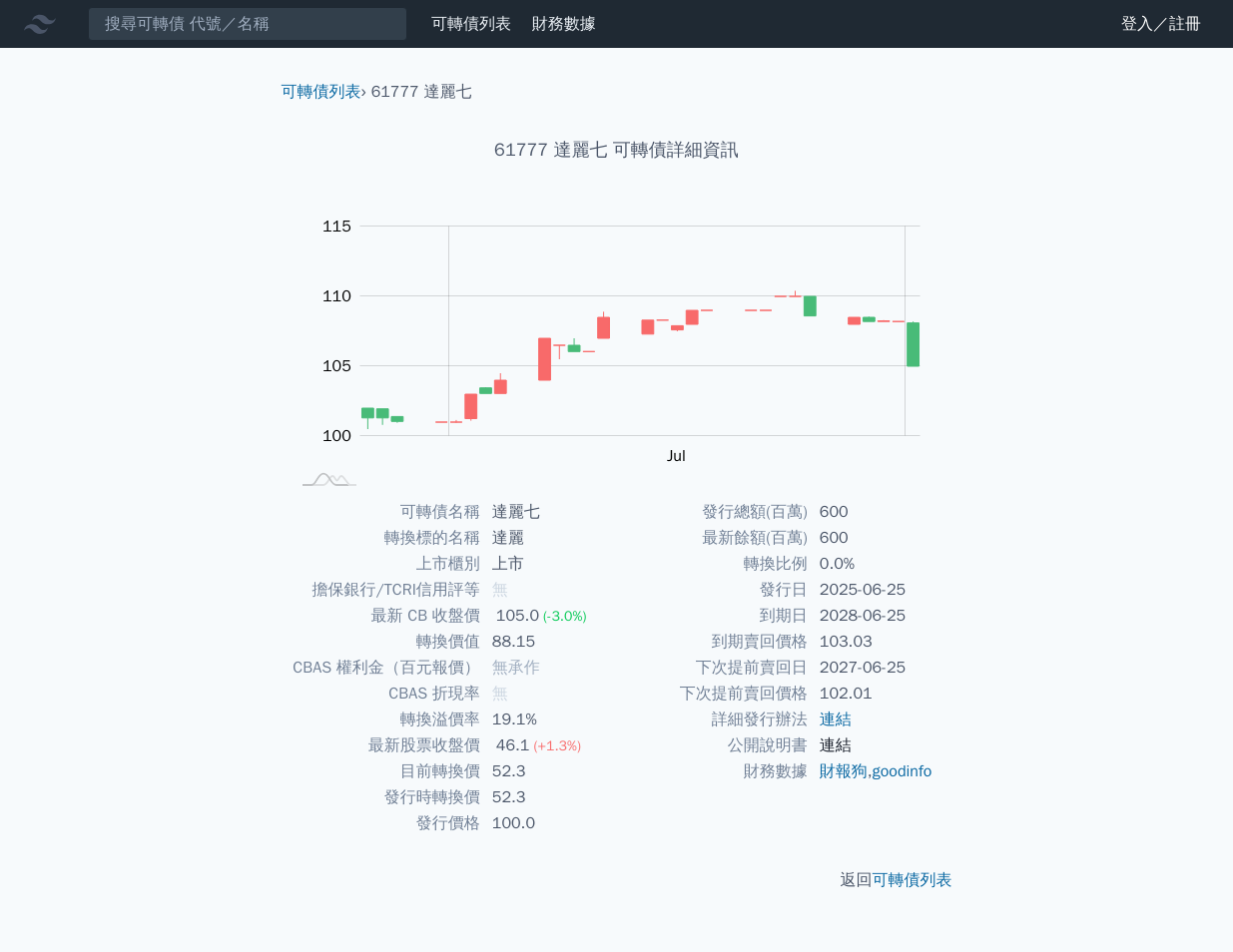 click on "連結" at bounding box center [836, 745] 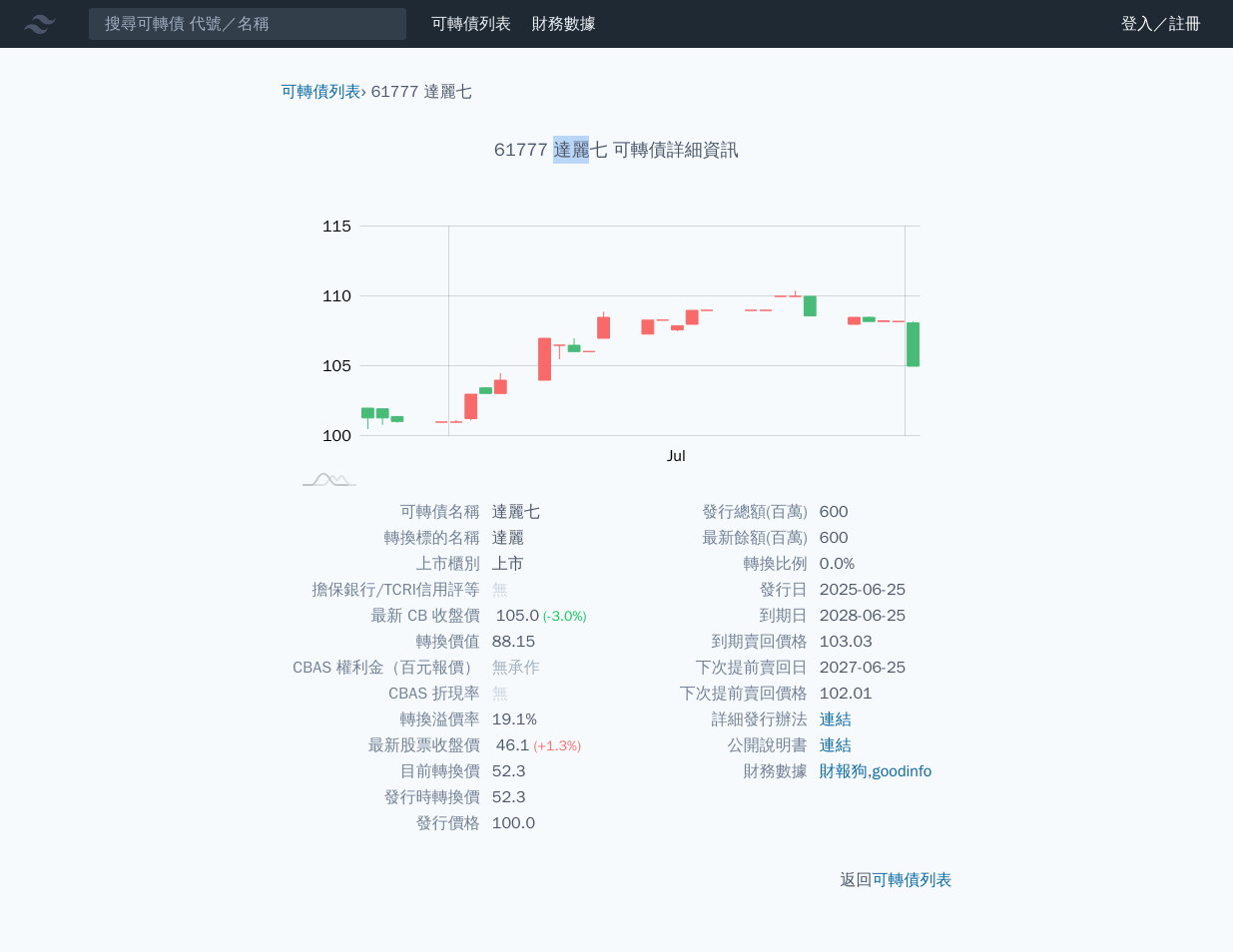 drag, startPoint x: 558, startPoint y: 144, endPoint x: 581, endPoint y: 142, distance: 23.086793 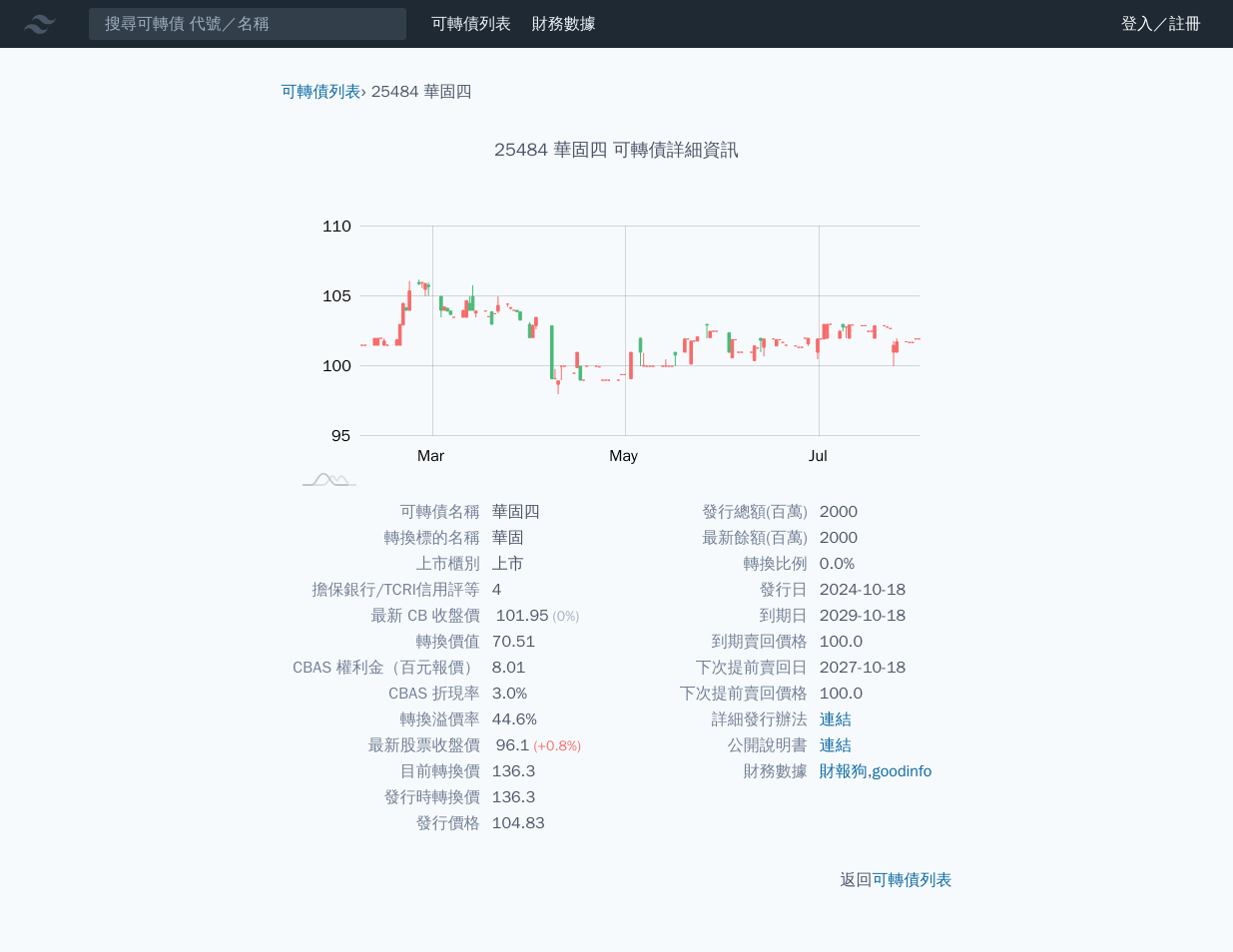 scroll, scrollTop: 0, scrollLeft: 0, axis: both 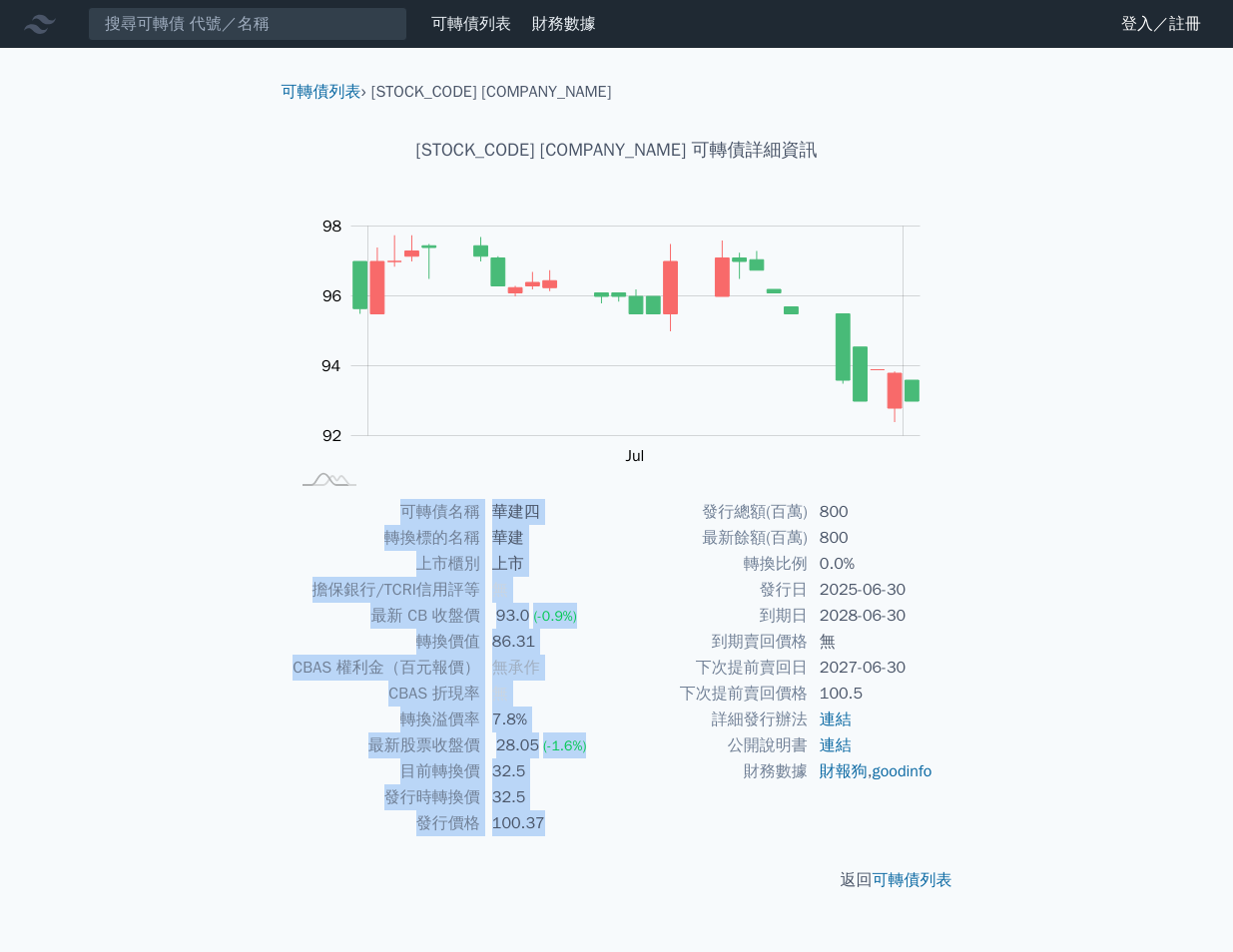 drag, startPoint x: 300, startPoint y: 514, endPoint x: 568, endPoint y: 824, distance: 409.78531 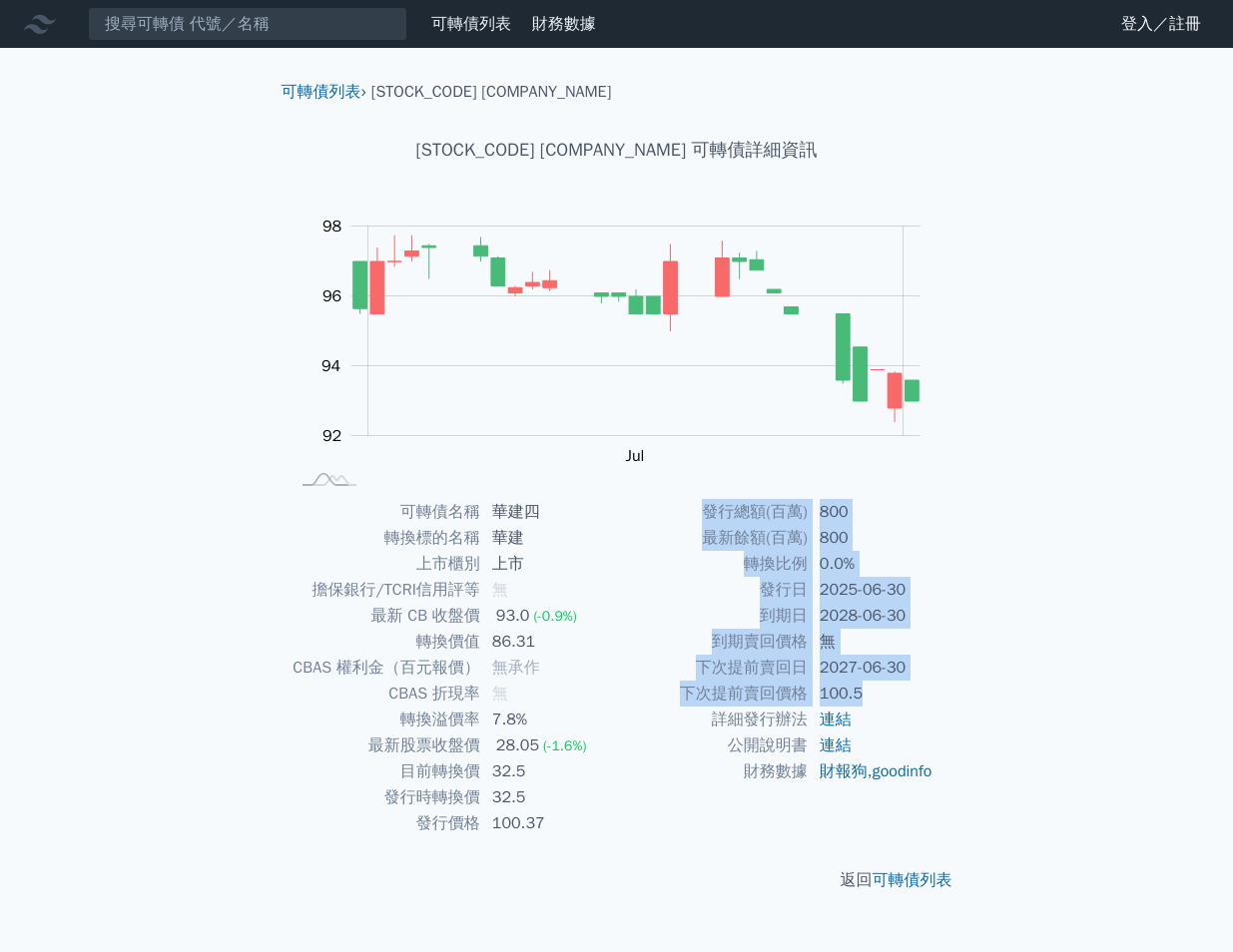 drag, startPoint x: 706, startPoint y: 513, endPoint x: 913, endPoint y: 686, distance: 269.774 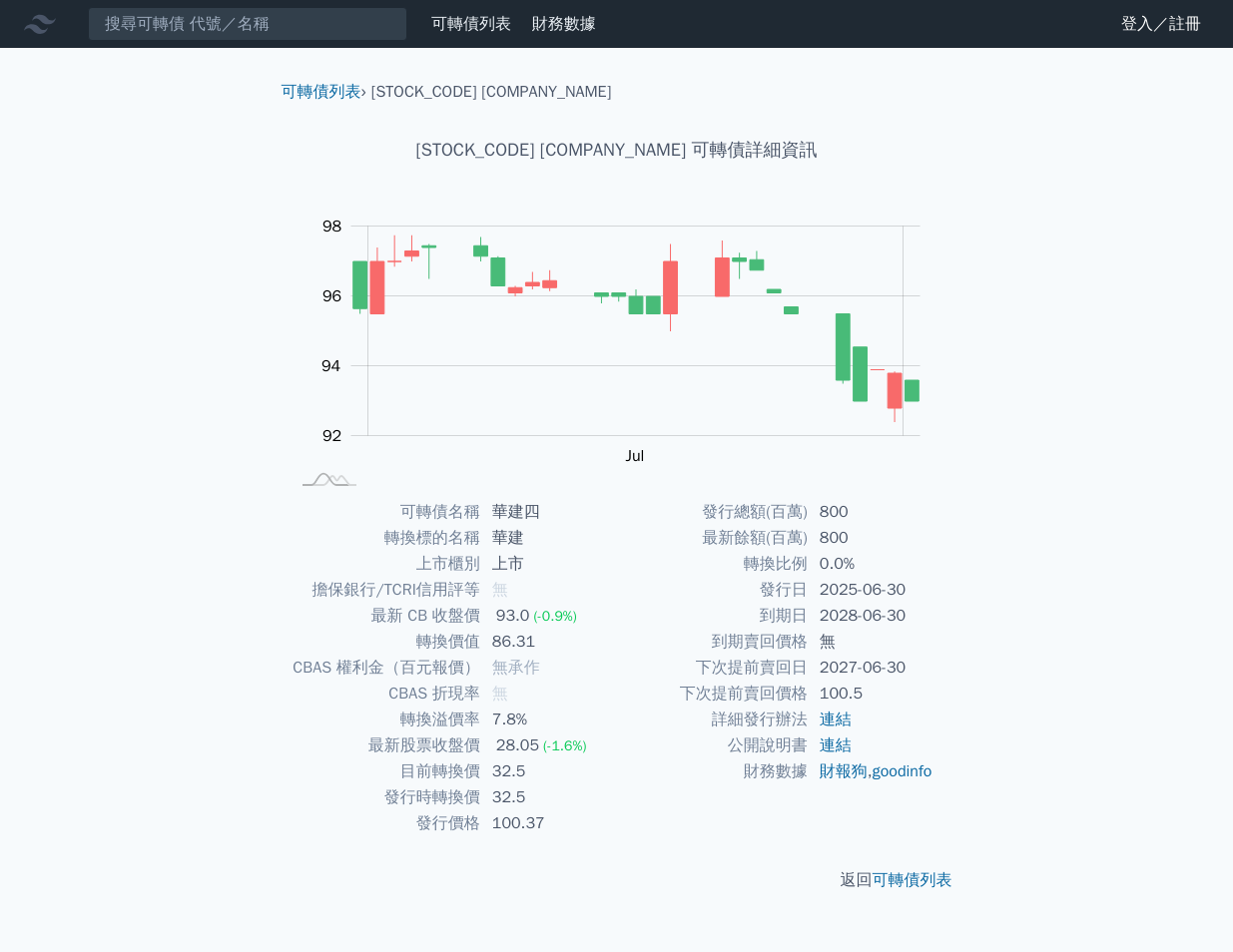 click on "可轉債列表
財務數據
可轉債列表
財務數據
登入／註冊
登入／註冊
可轉債列表  ›
[STOCK_CODE] [COMPANY_NAME]
[STOCK_CODE] [COMPANY_NAME] 可轉債詳細資訊
Zoom Out 94 90 91 92 93 94 95 96 100 98 88 L Jun 30 Jul 07 Sep Aug Jul Jun 開: 95.5 高: 95.5 100%" at bounding box center [616, 476] 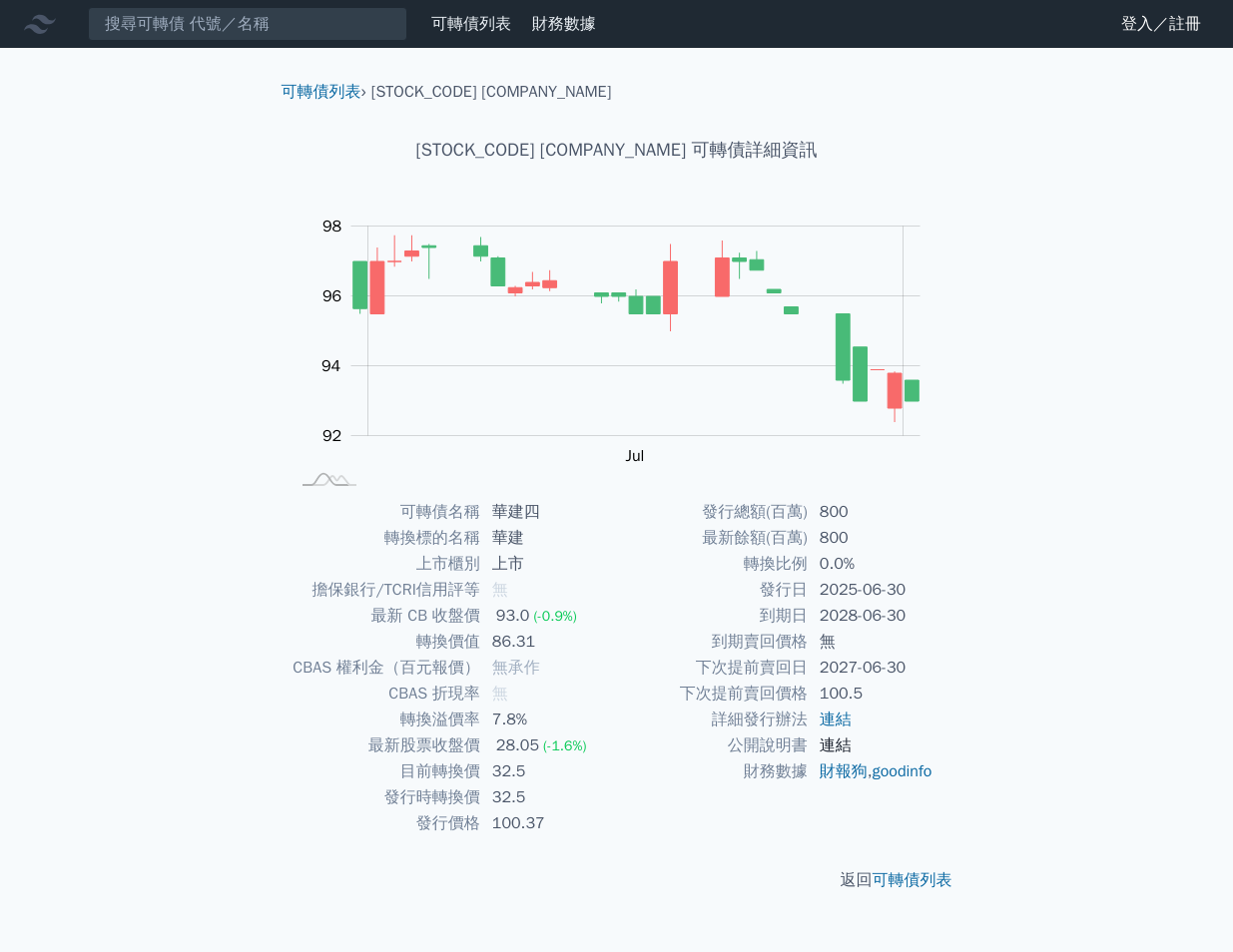 click on "連結" at bounding box center [836, 745] 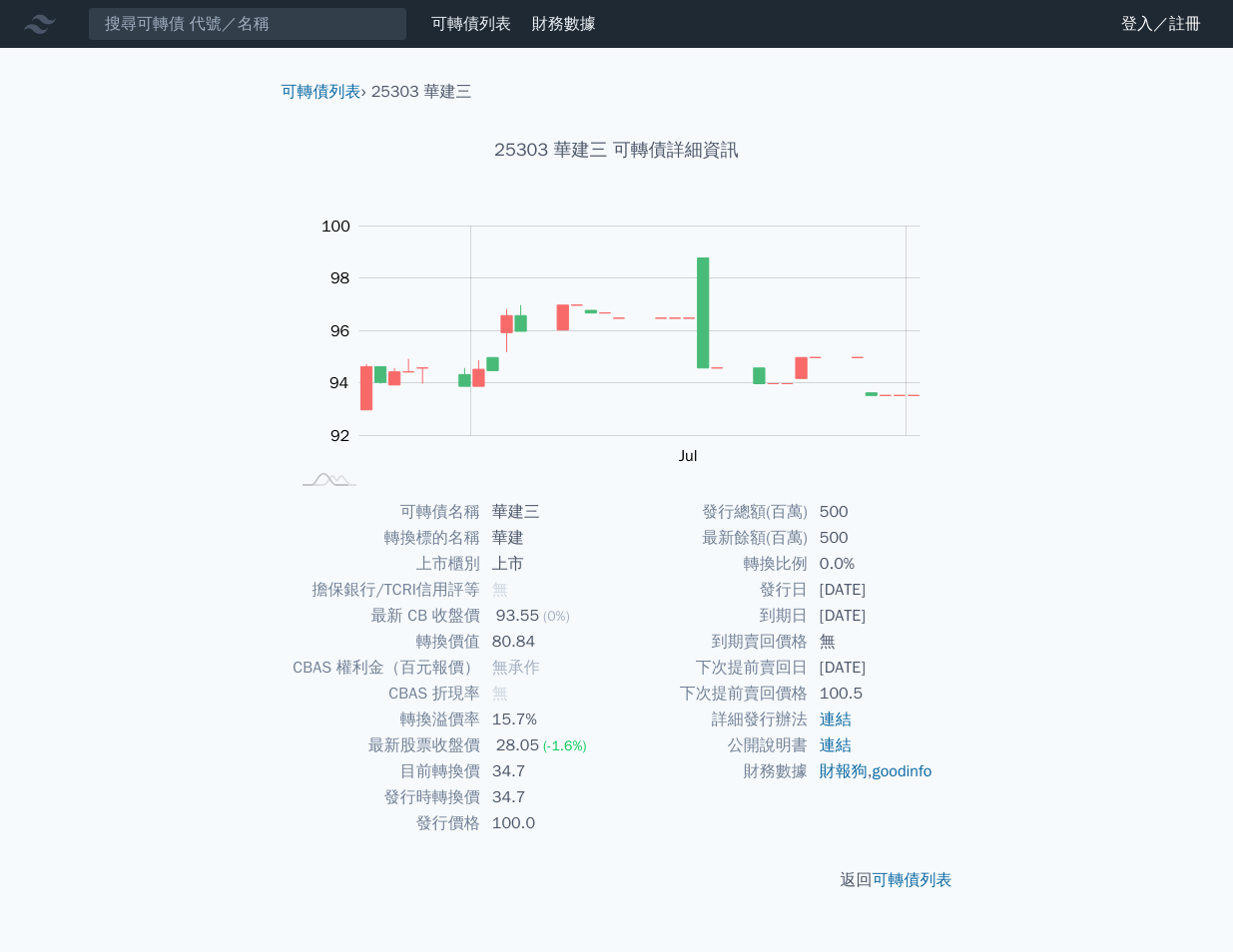 scroll, scrollTop: 0, scrollLeft: 0, axis: both 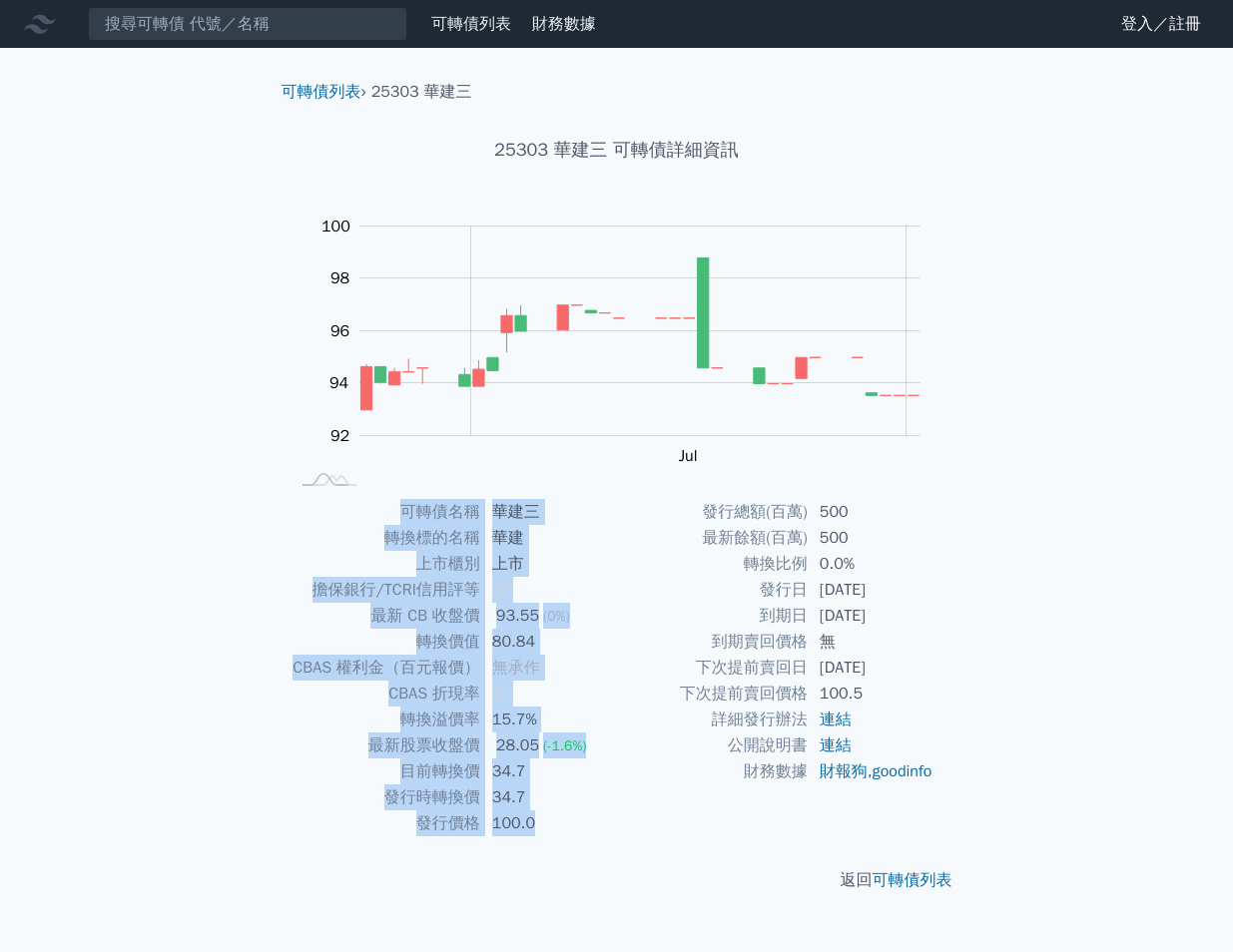 drag, startPoint x: 288, startPoint y: 517, endPoint x: 563, endPoint y: 822, distance: 410.67018 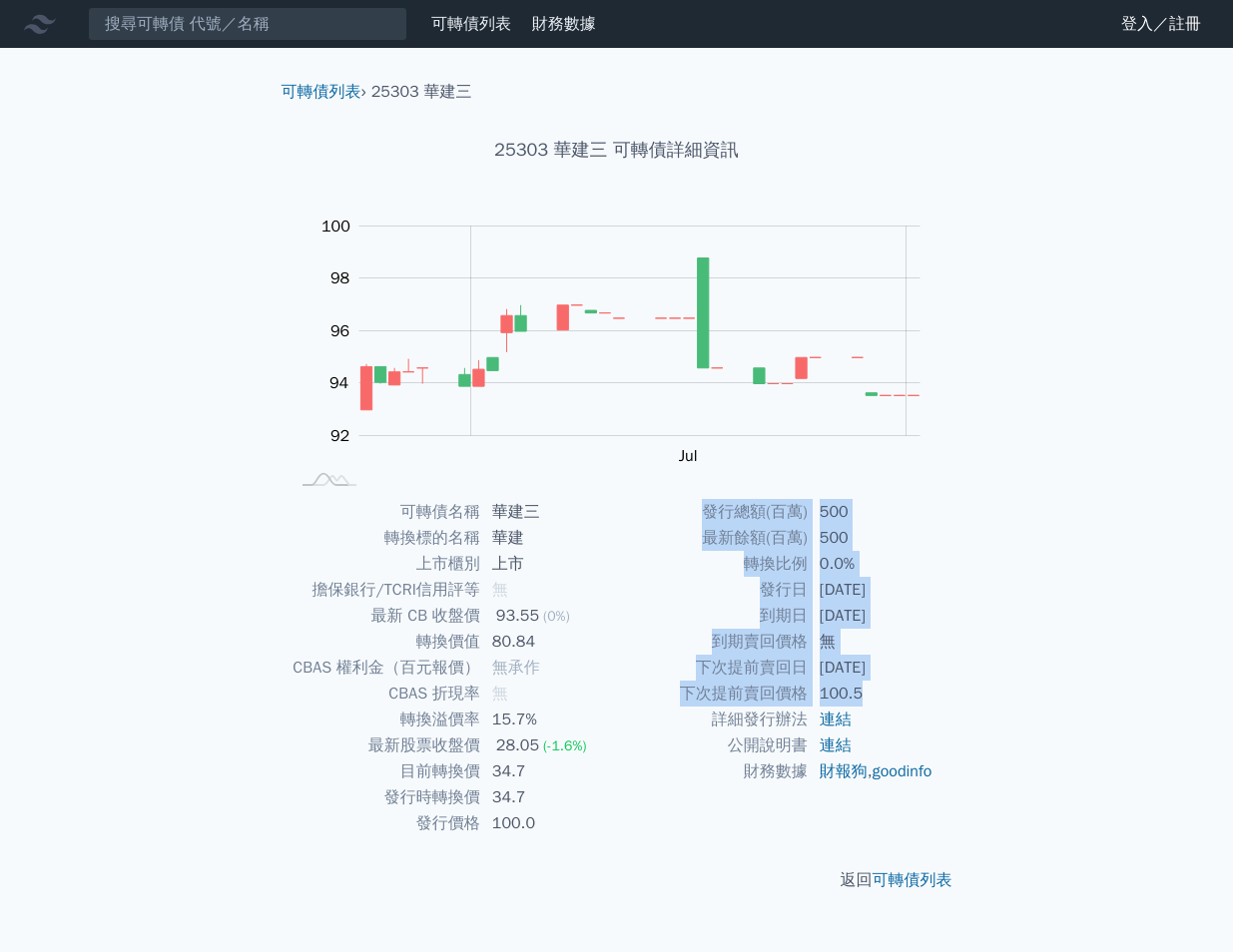 drag, startPoint x: 703, startPoint y: 515, endPoint x: 900, endPoint y: 688, distance: 262.17933 